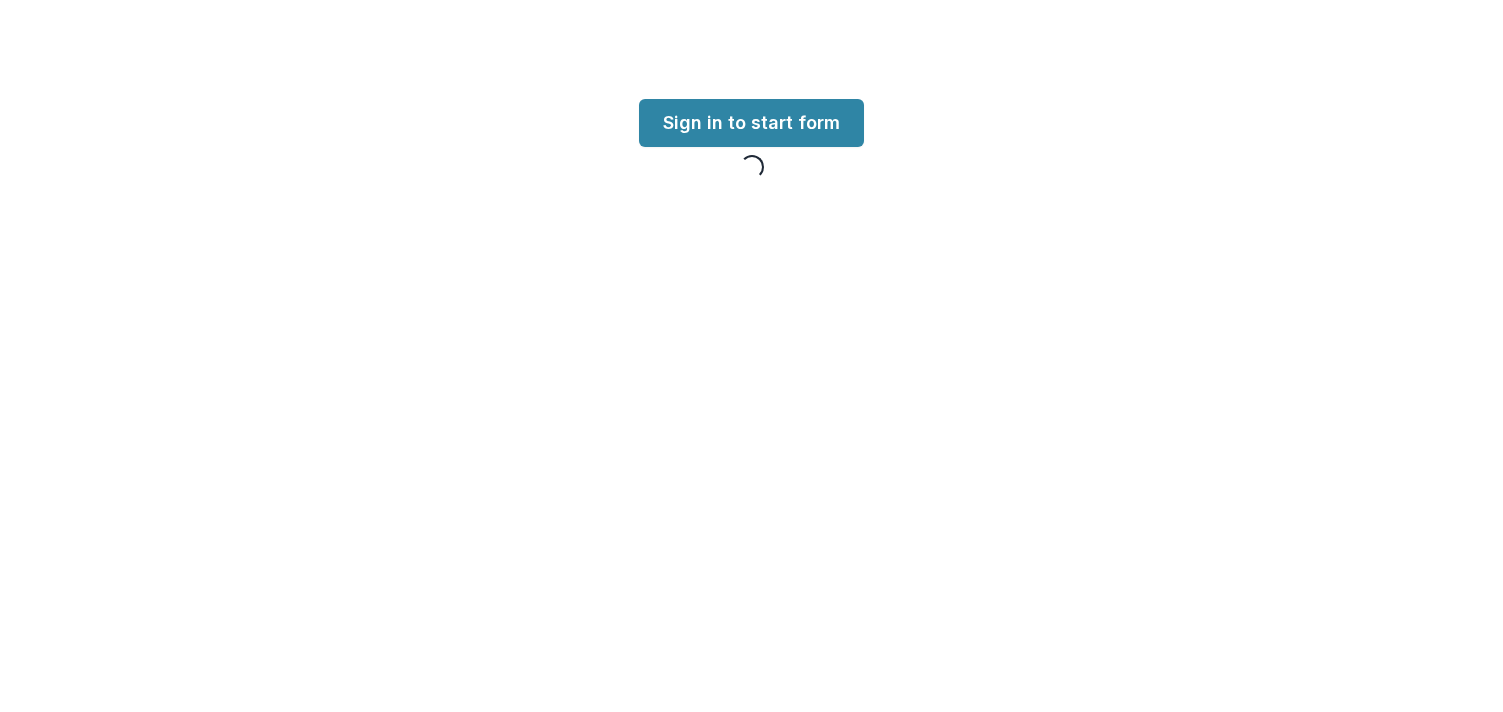 scroll, scrollTop: 0, scrollLeft: 0, axis: both 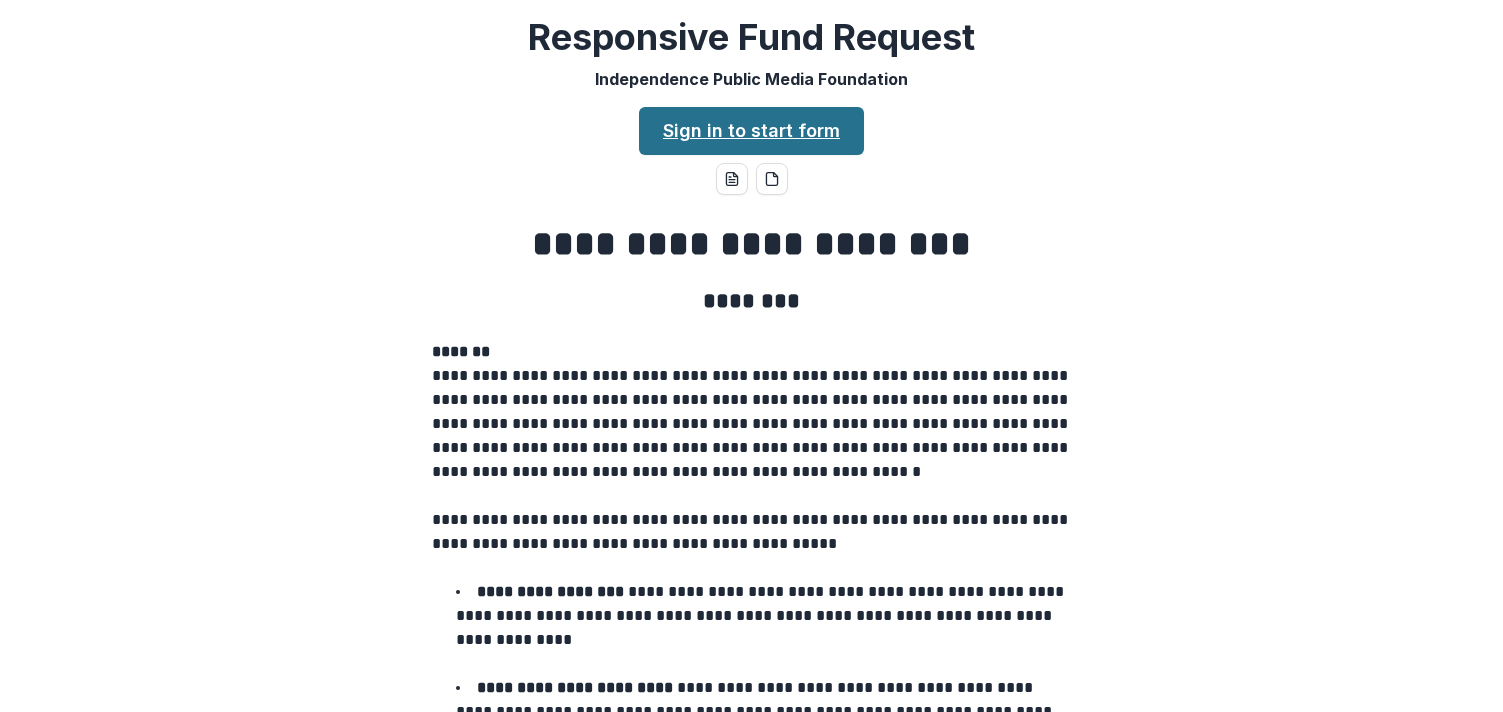 click on "Sign in to start form" at bounding box center [751, 131] 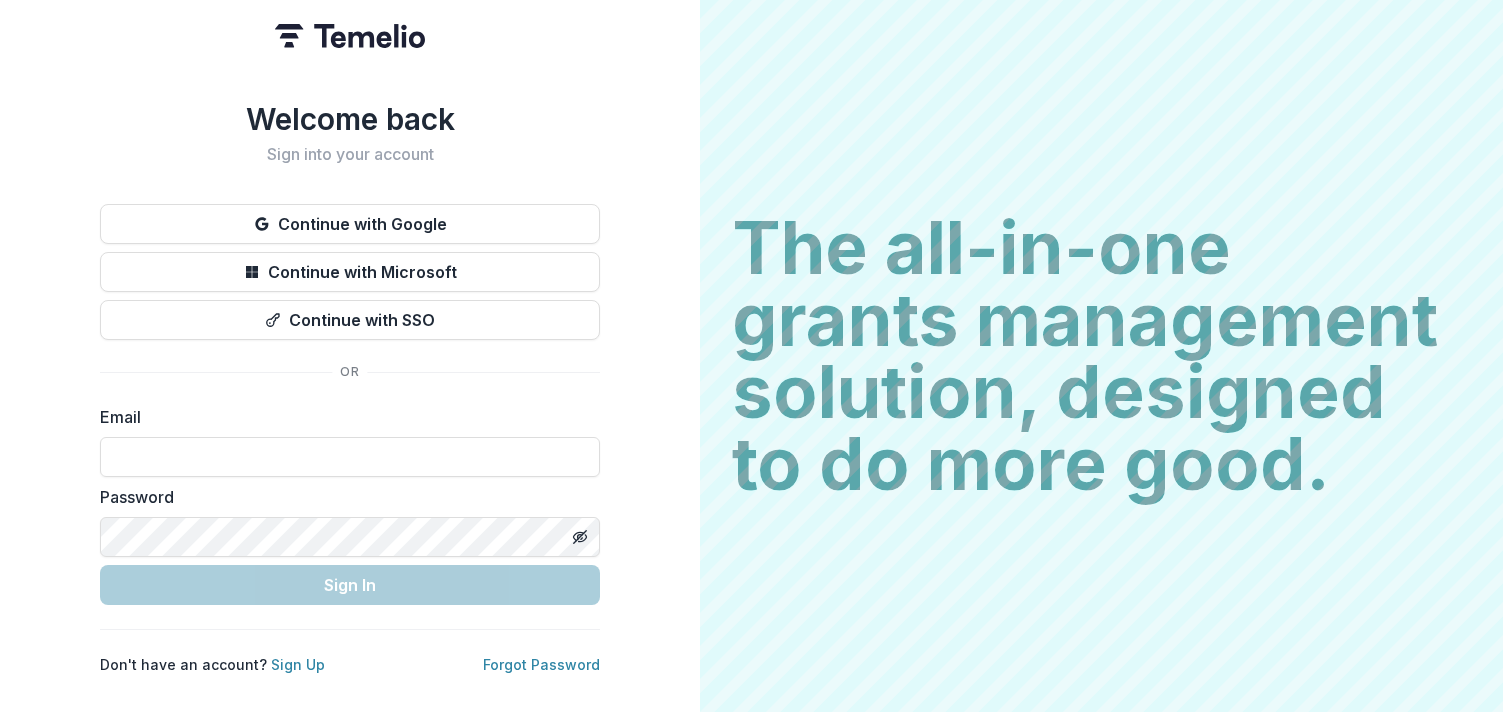 scroll, scrollTop: 0, scrollLeft: 0, axis: both 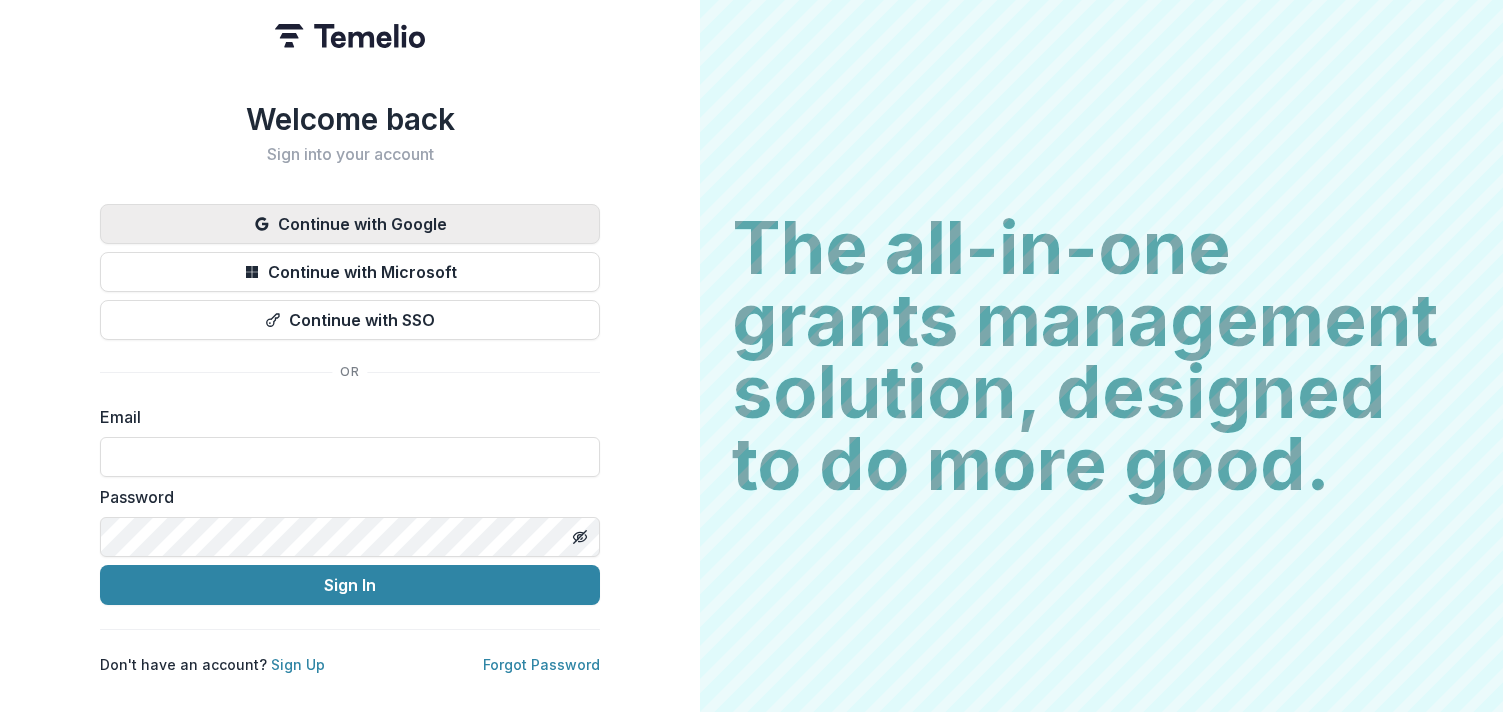 click on "Continue with Google" at bounding box center [350, 224] 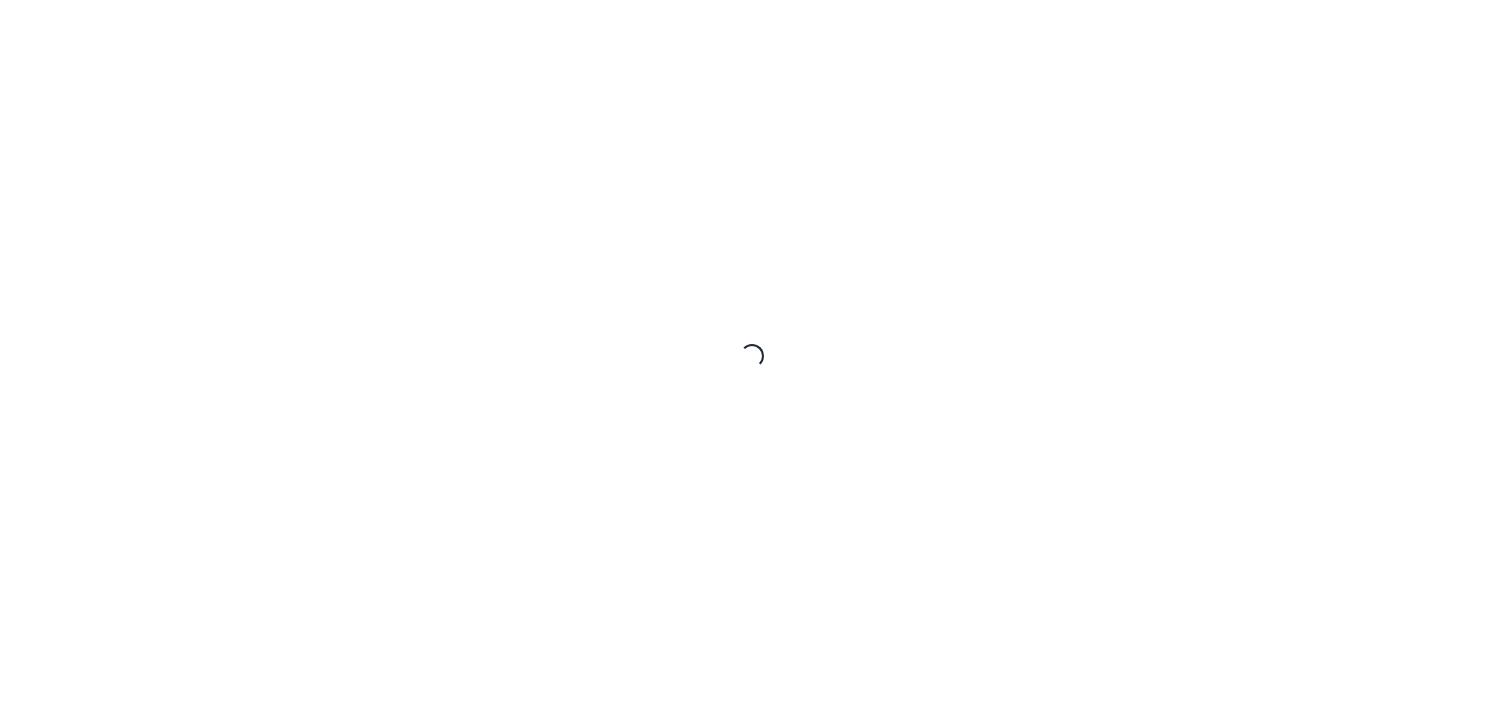 scroll, scrollTop: 0, scrollLeft: 0, axis: both 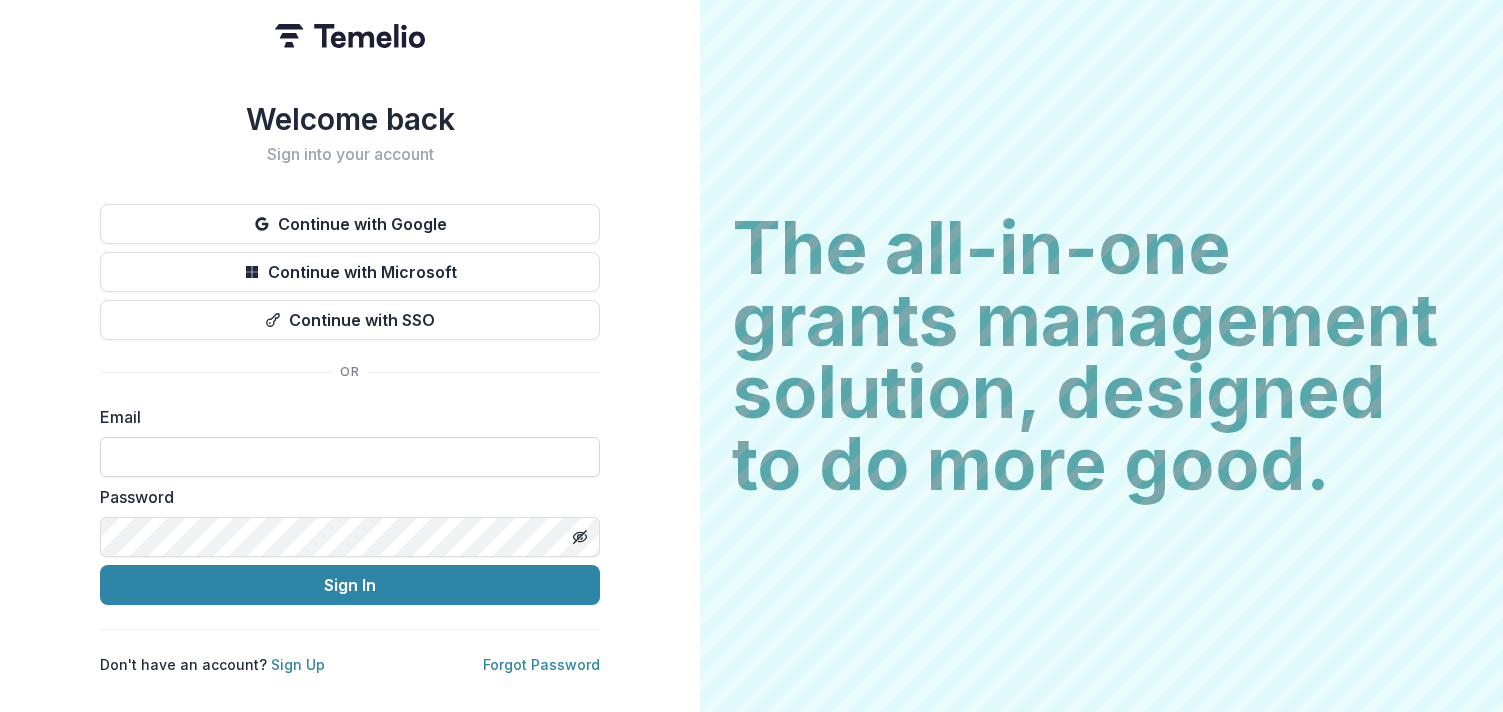 click at bounding box center (350, 457) 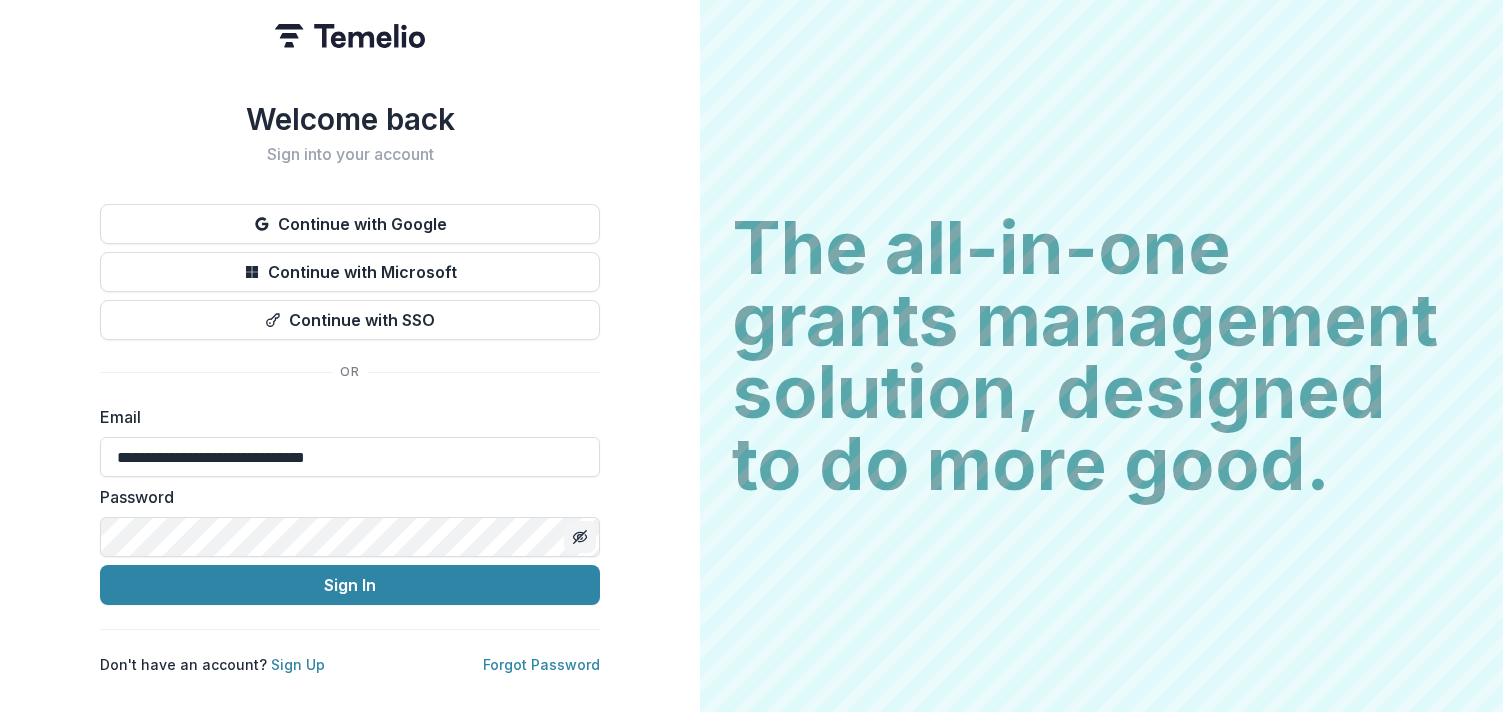 click 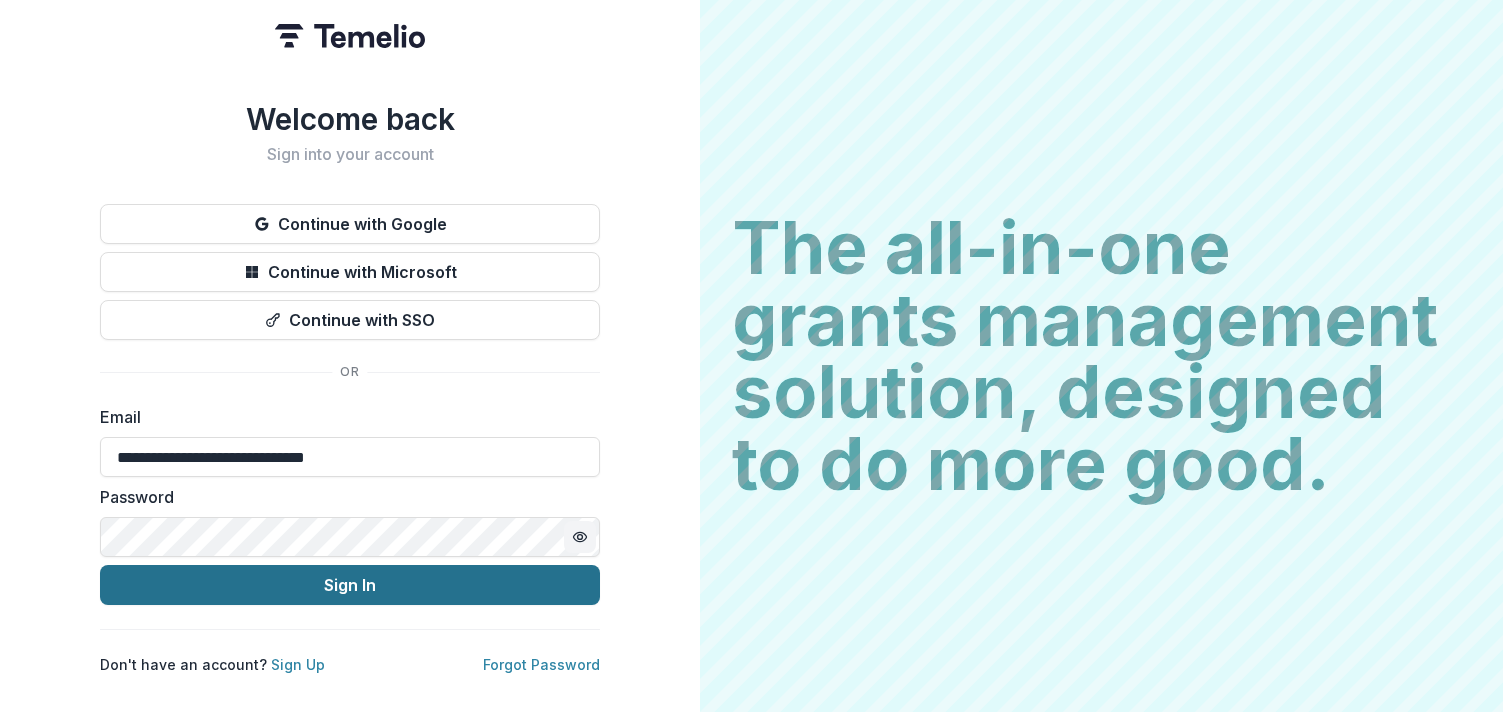 click on "Sign In" at bounding box center [350, 585] 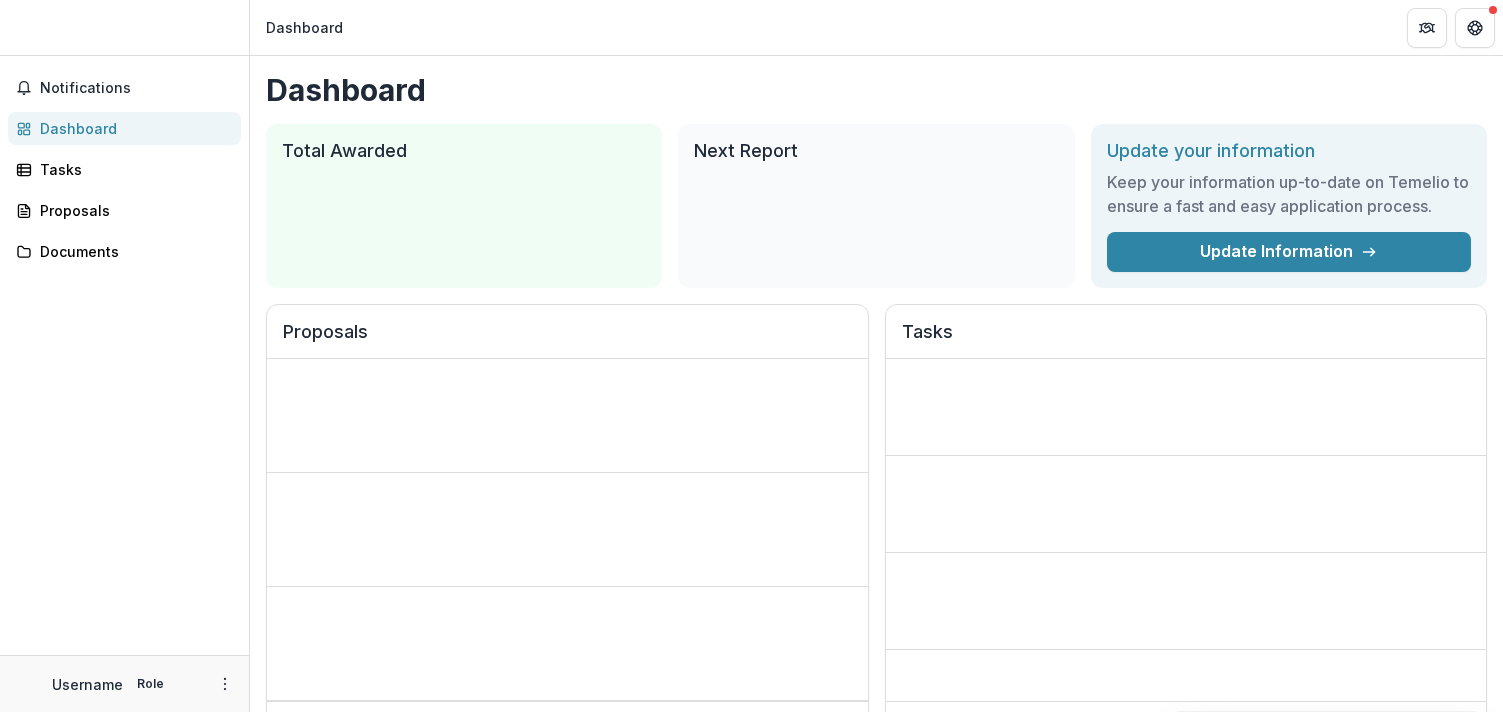 scroll, scrollTop: 0, scrollLeft: 0, axis: both 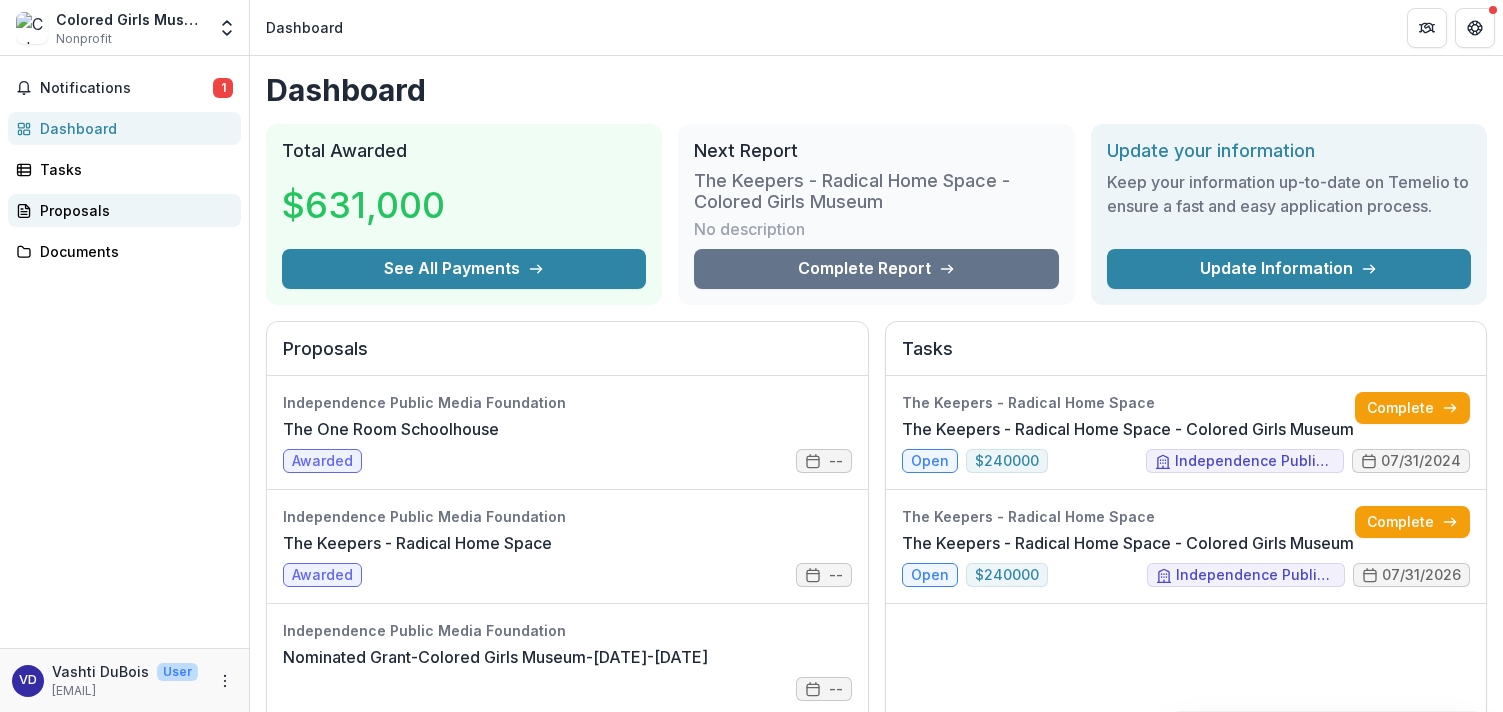 click on "Proposals" at bounding box center (132, 210) 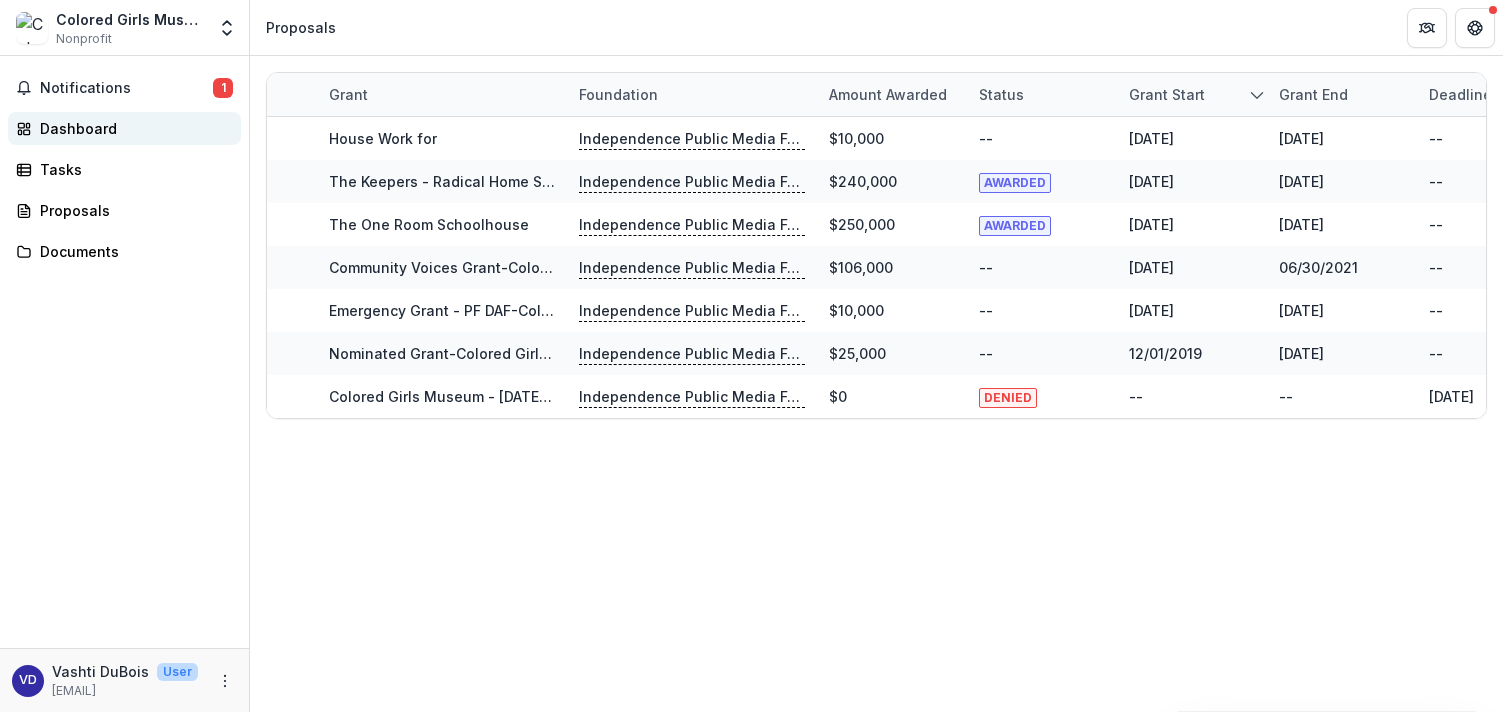 click on "Dashboard" at bounding box center [132, 128] 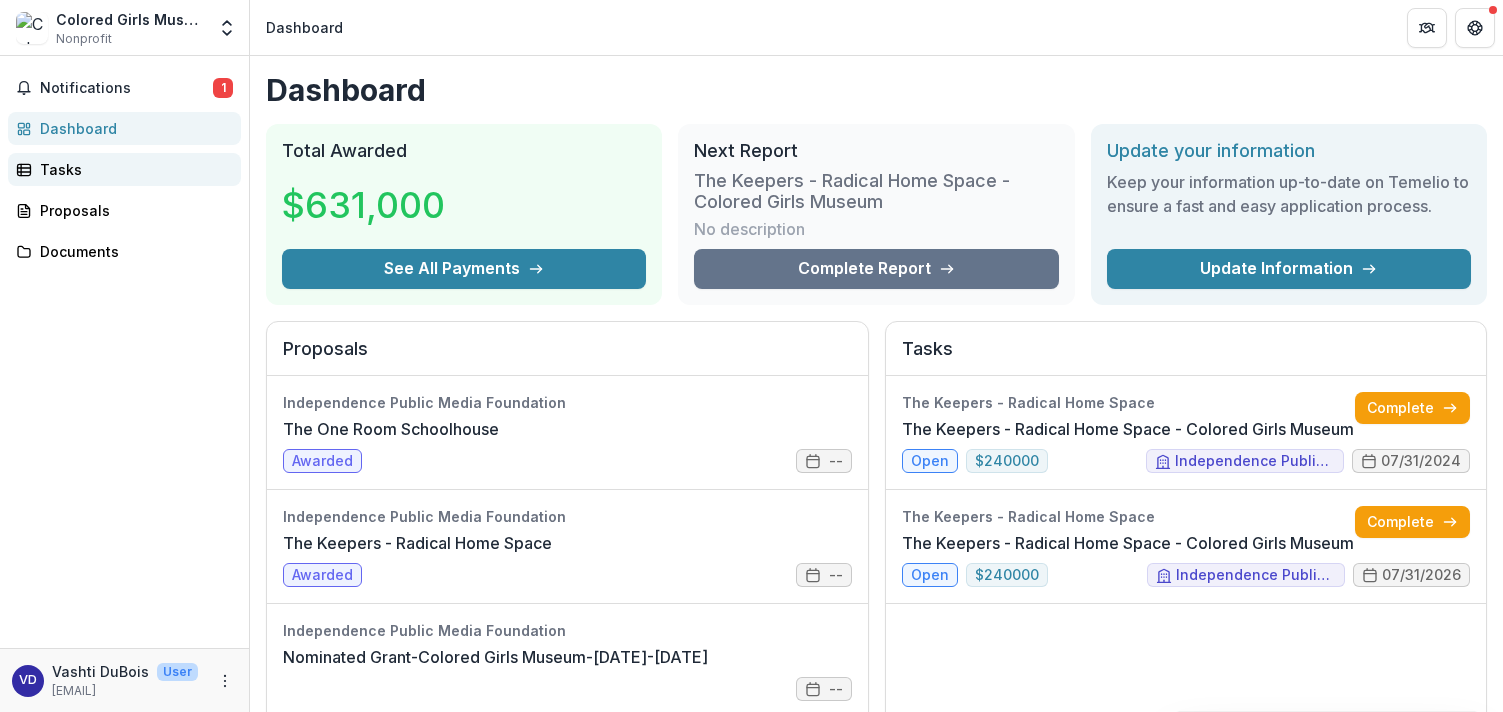 click on "Tasks" at bounding box center [132, 169] 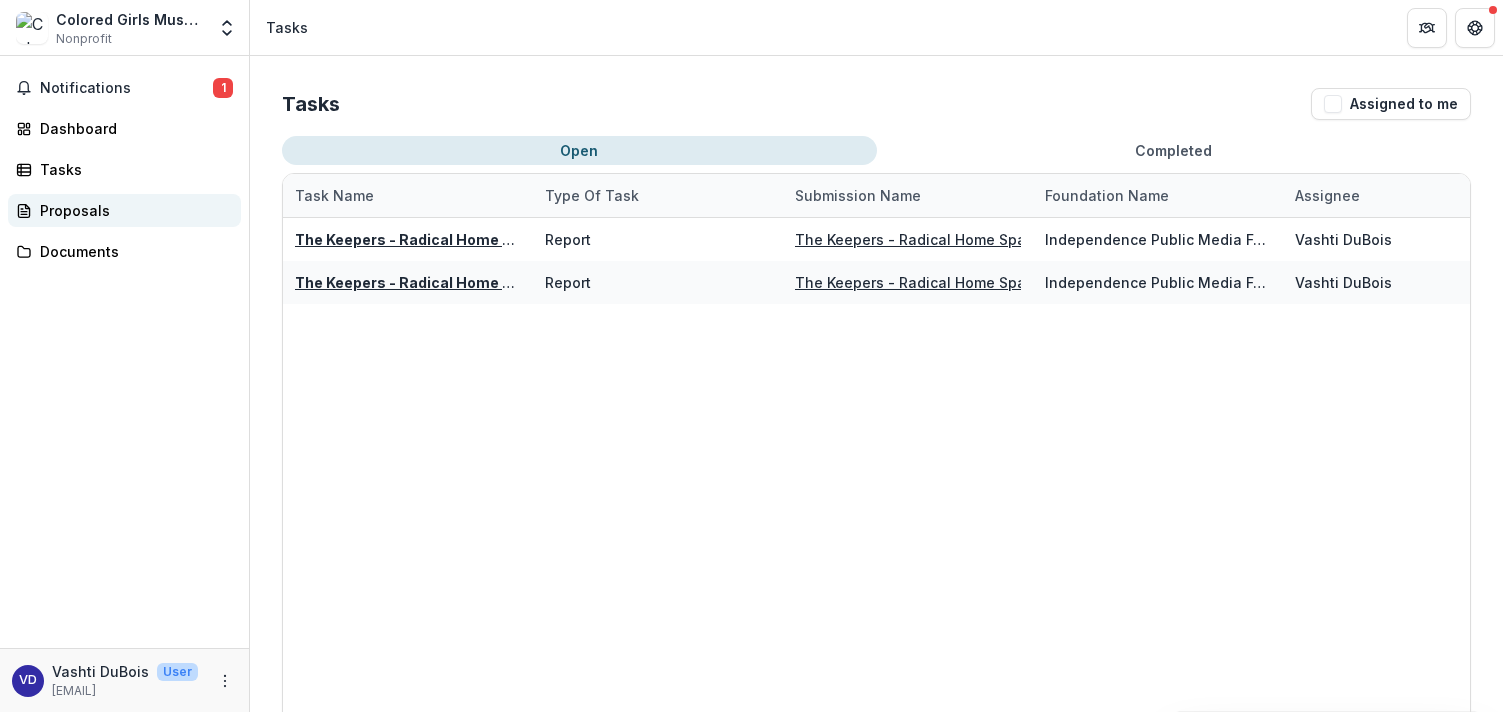 click on "Proposals" at bounding box center (132, 210) 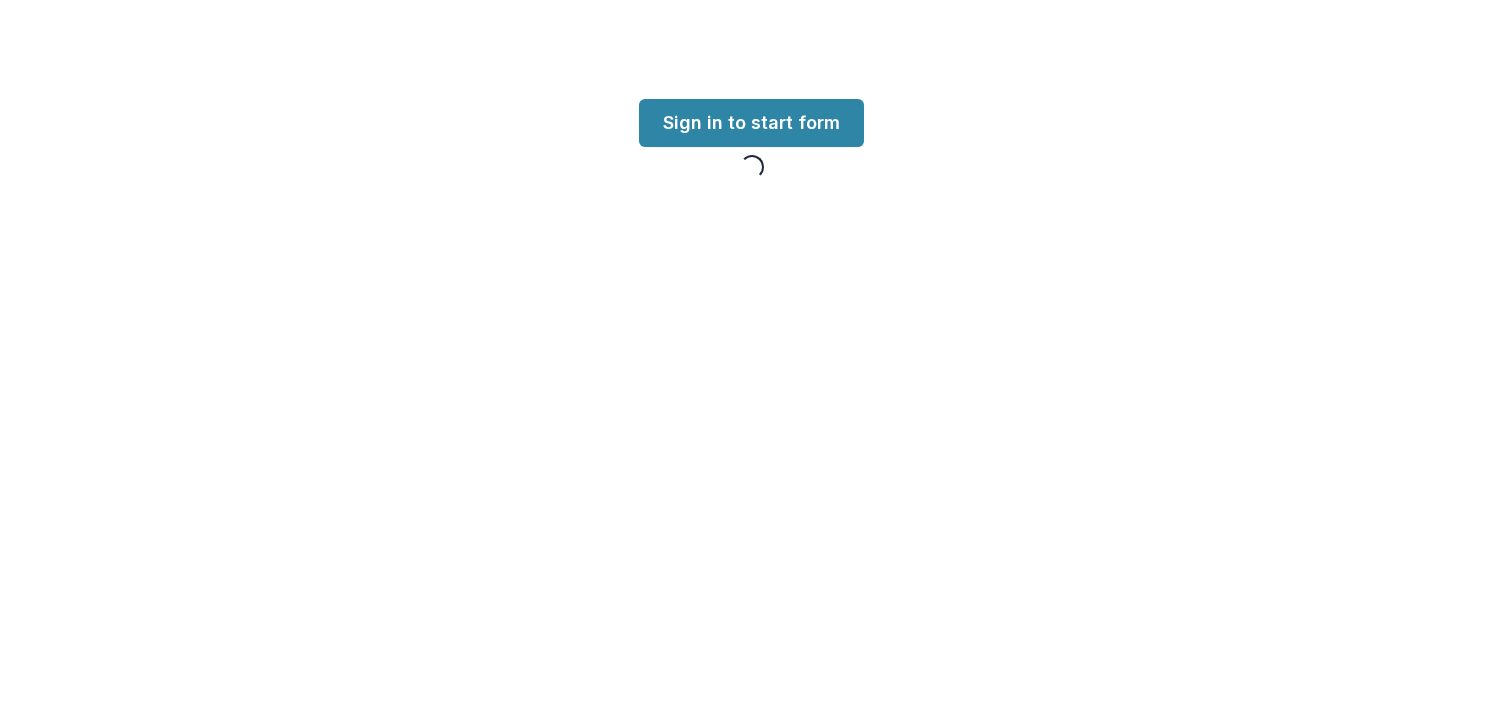 scroll, scrollTop: 0, scrollLeft: 0, axis: both 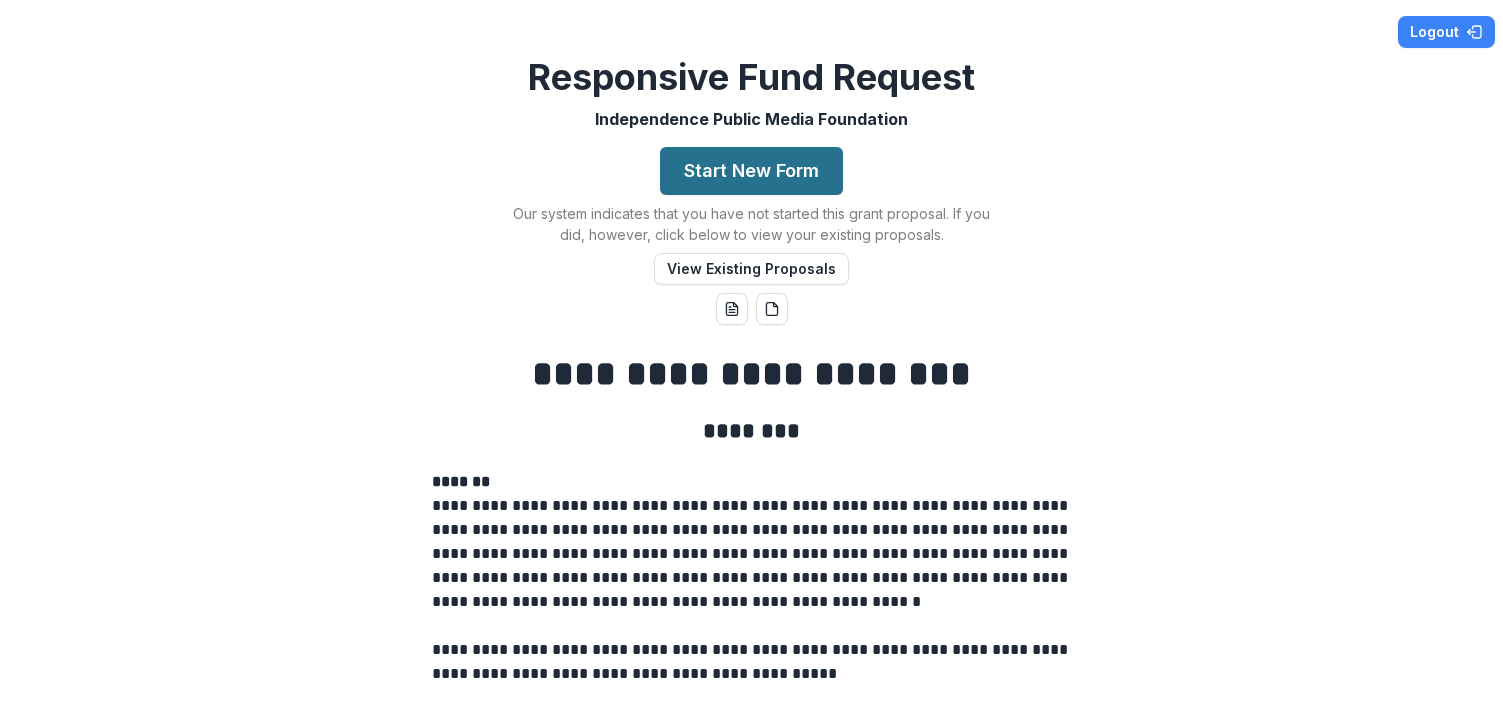 click on "Start New Form" at bounding box center (751, 171) 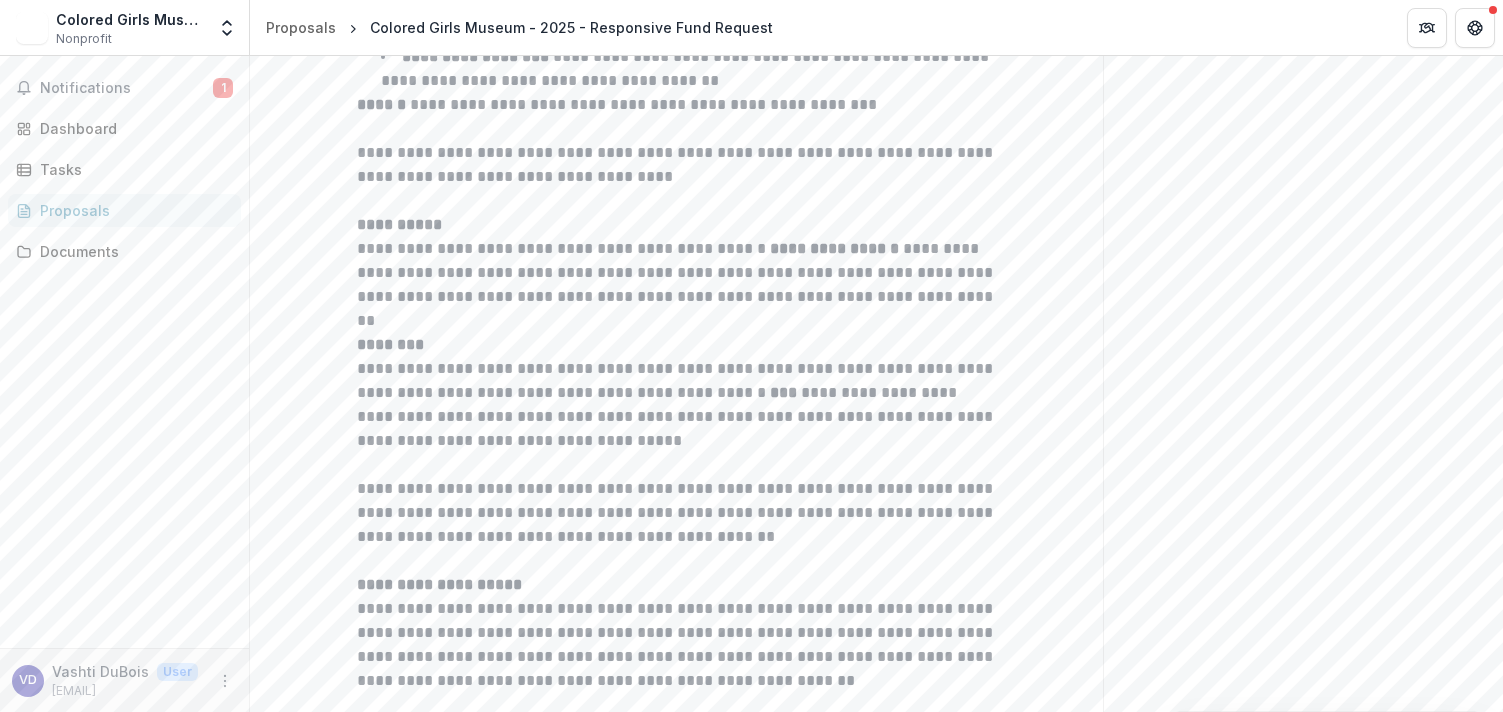 scroll, scrollTop: 961, scrollLeft: 0, axis: vertical 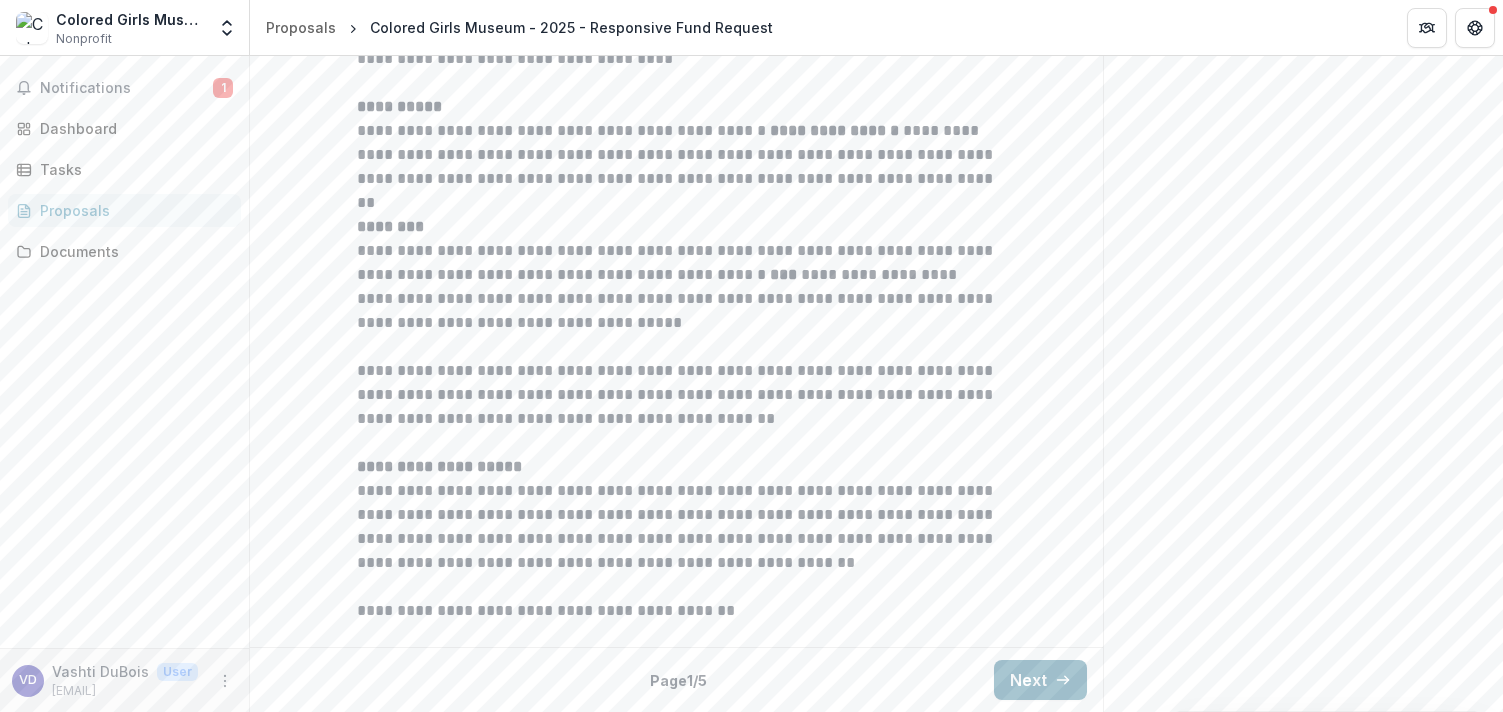 click 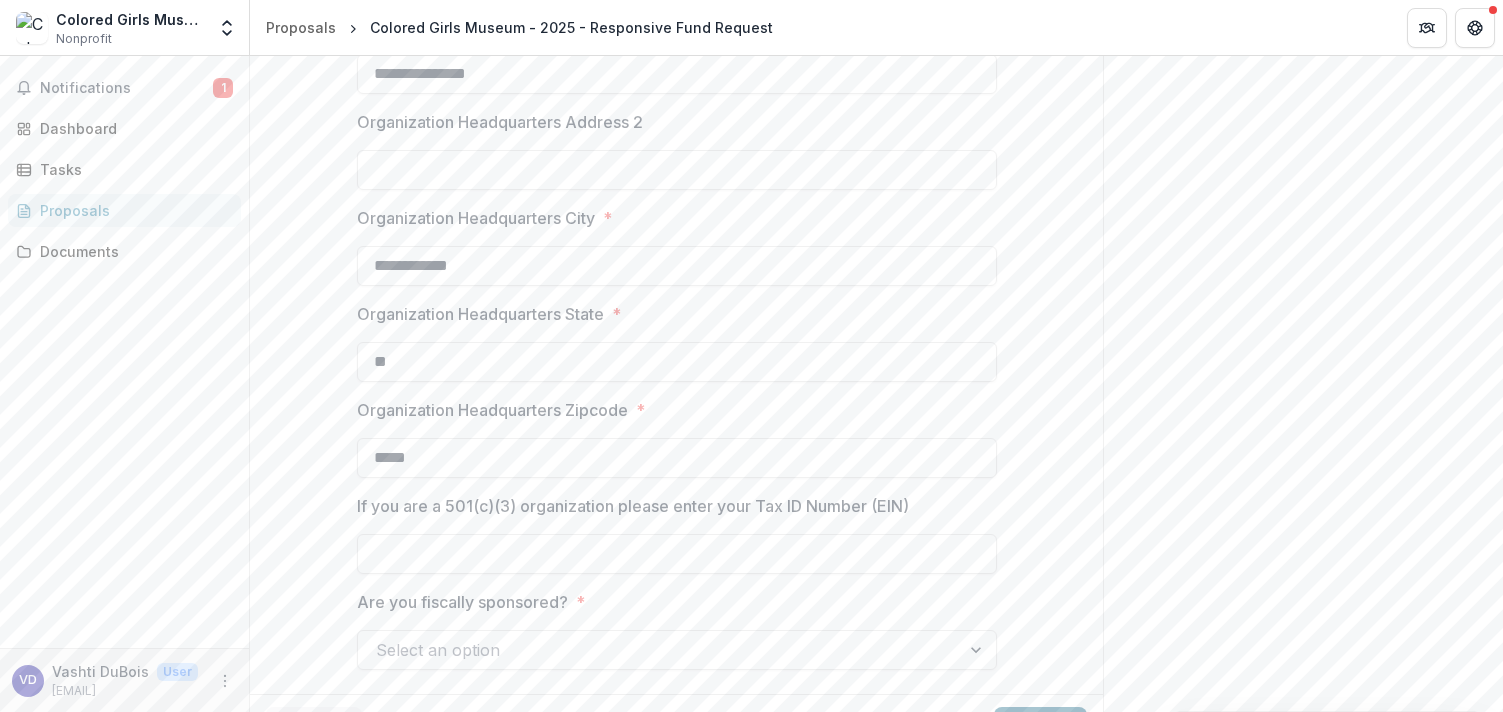 scroll, scrollTop: 631, scrollLeft: 0, axis: vertical 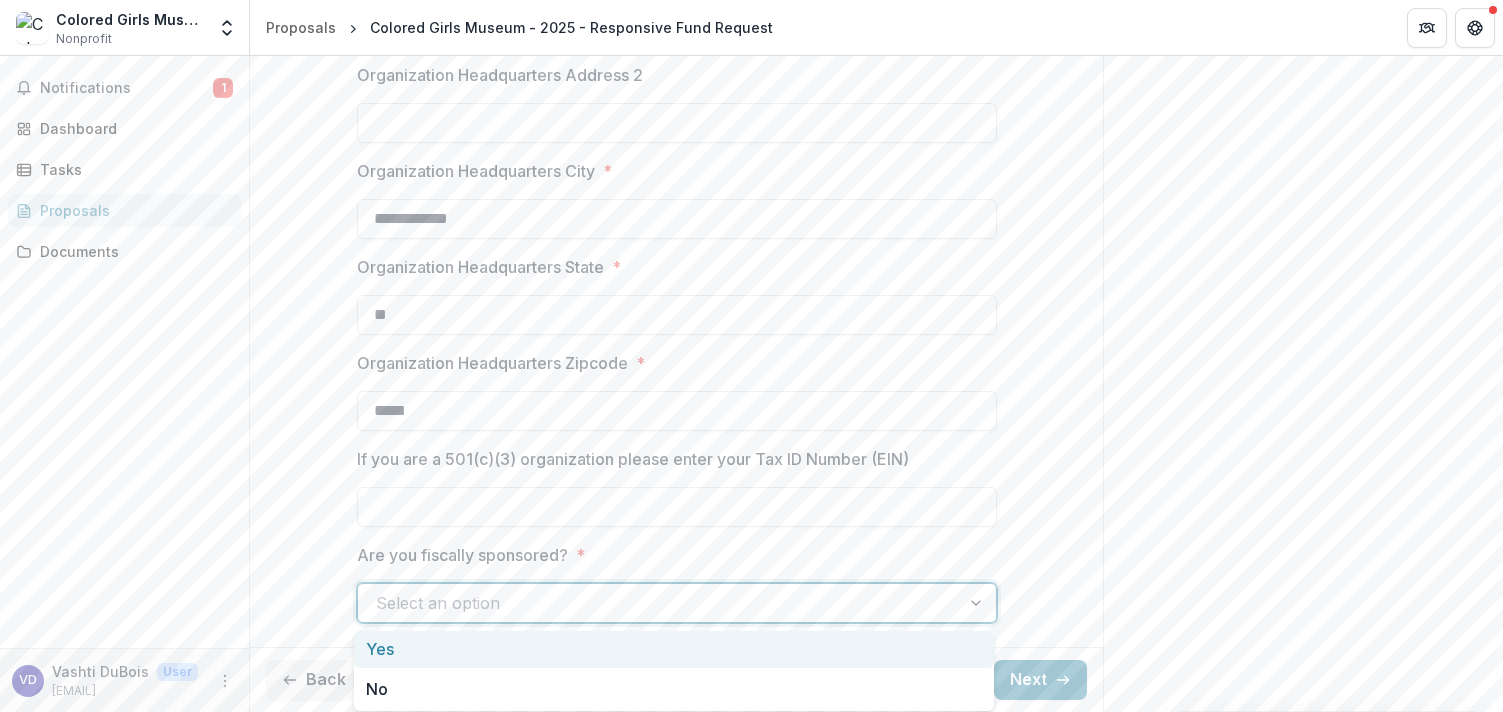 click at bounding box center (978, 603) 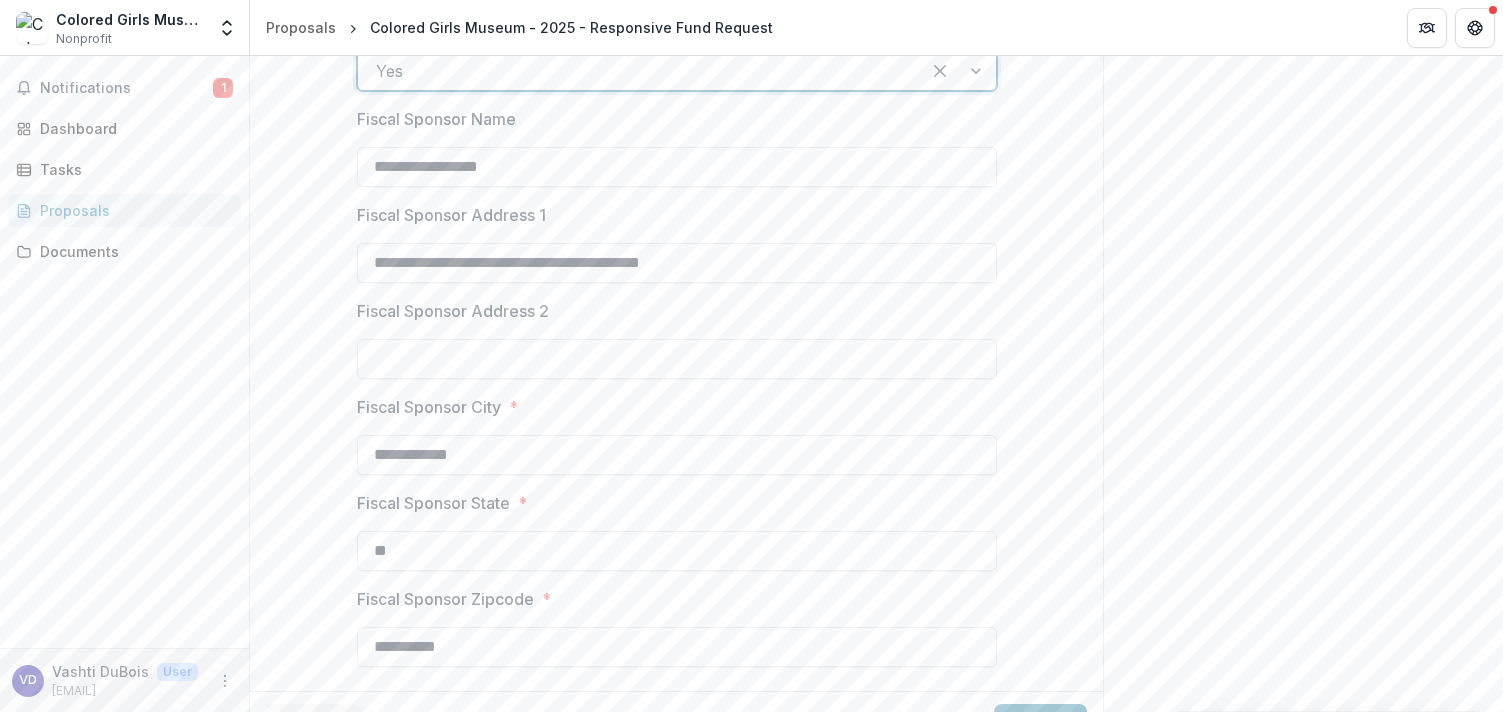scroll, scrollTop: 1207, scrollLeft: 0, axis: vertical 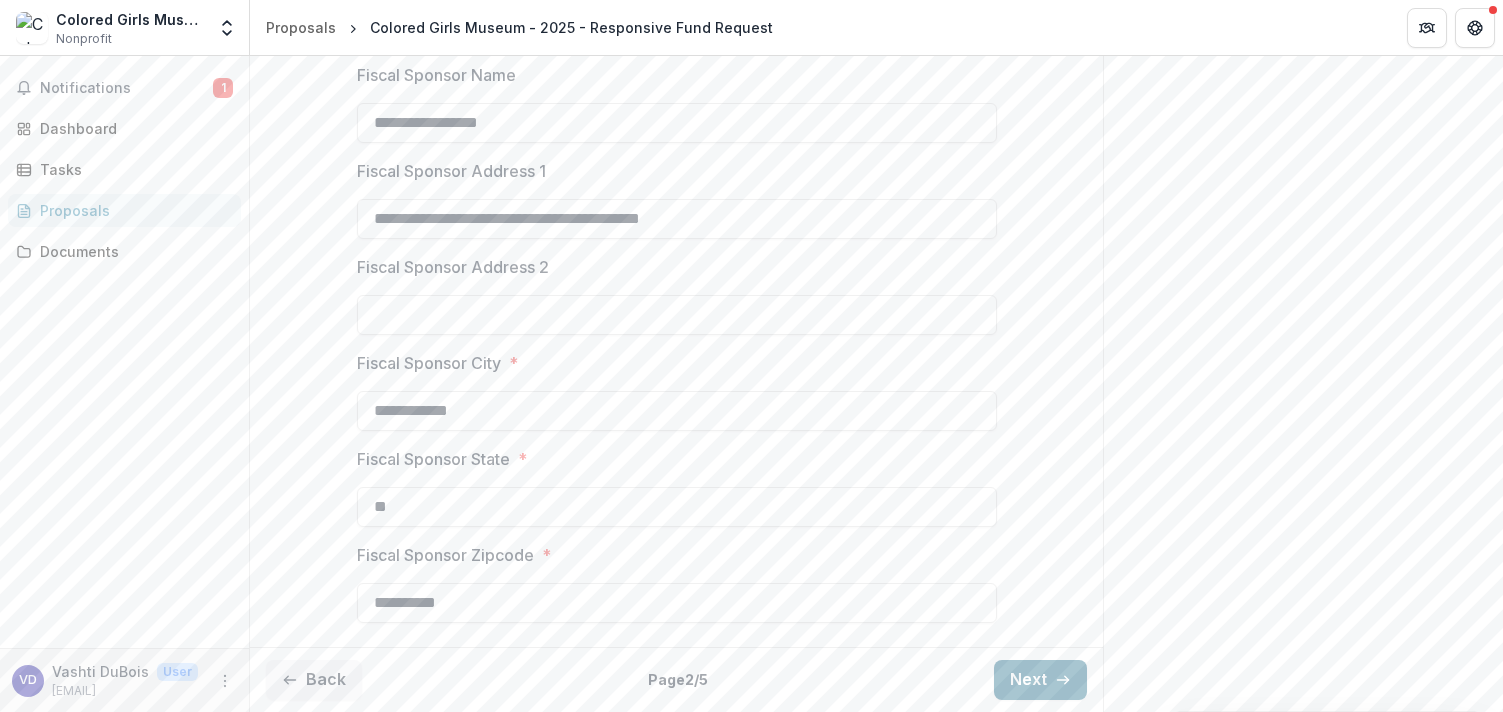click on "Next" at bounding box center [1040, 680] 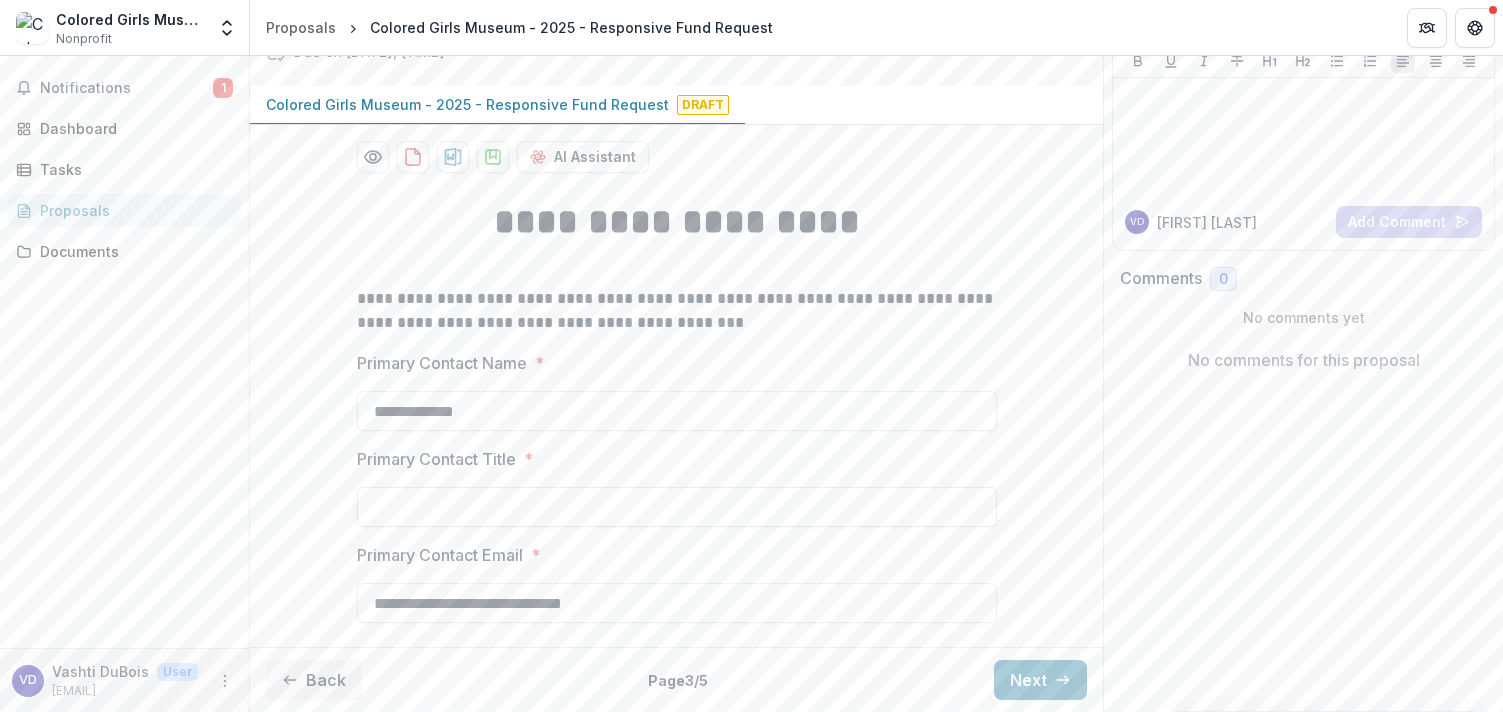click on "Primary Contact Title  *" at bounding box center [677, 507] 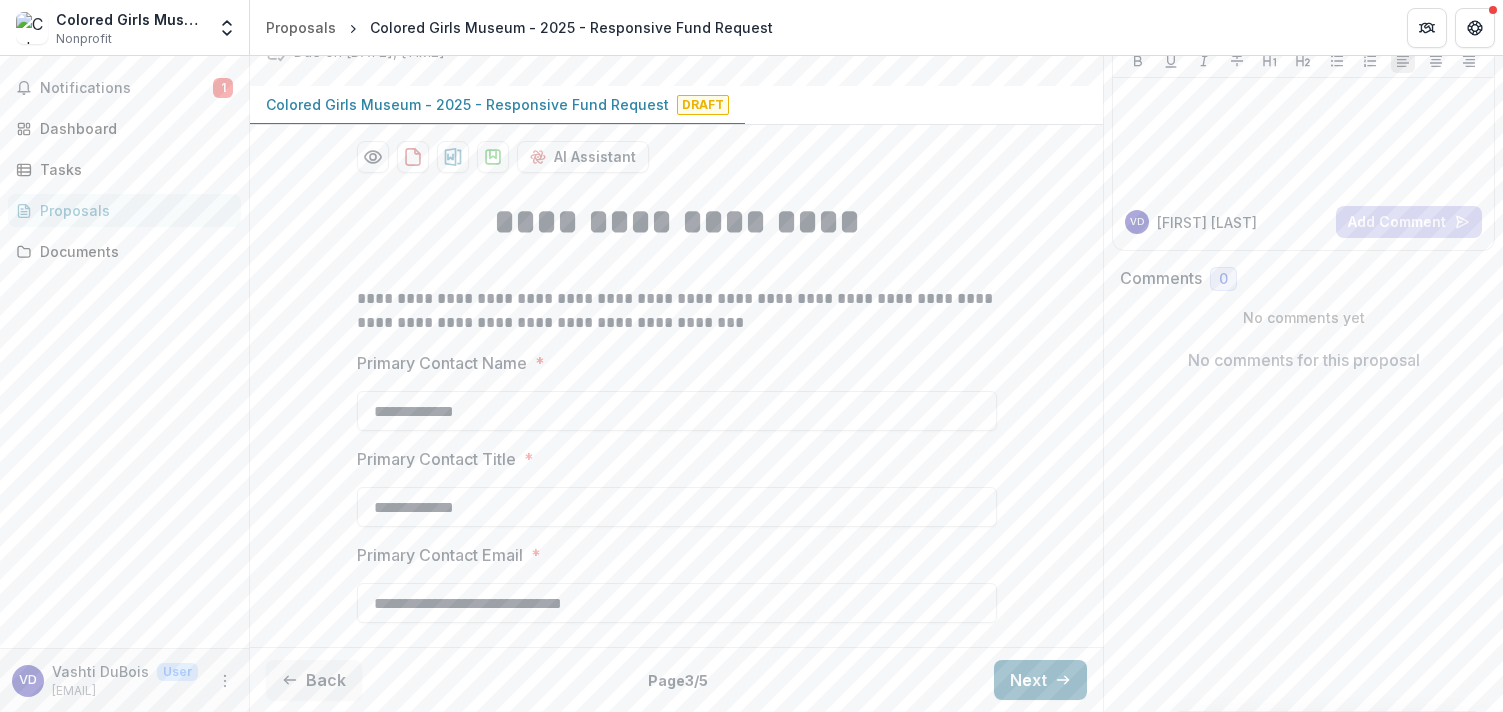 type on "**********" 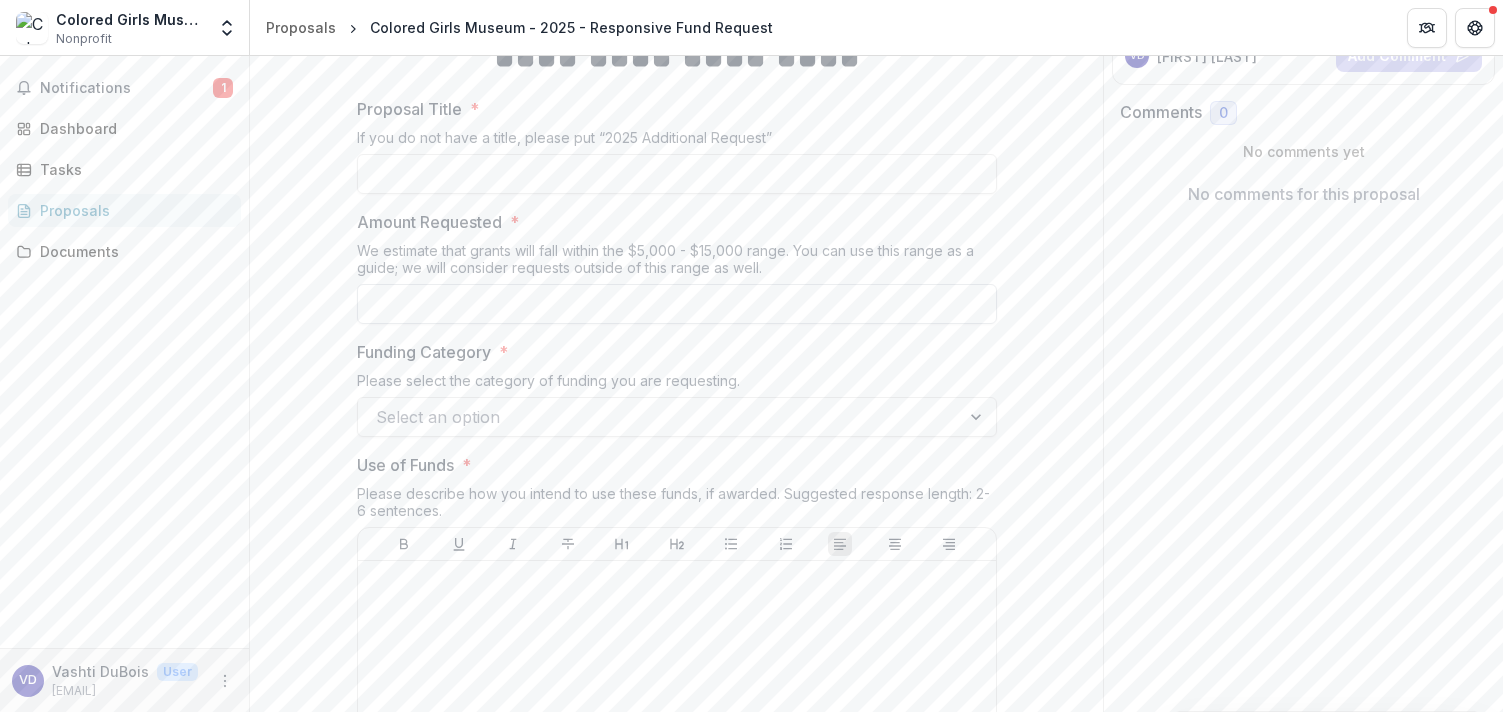 scroll, scrollTop: 343, scrollLeft: 0, axis: vertical 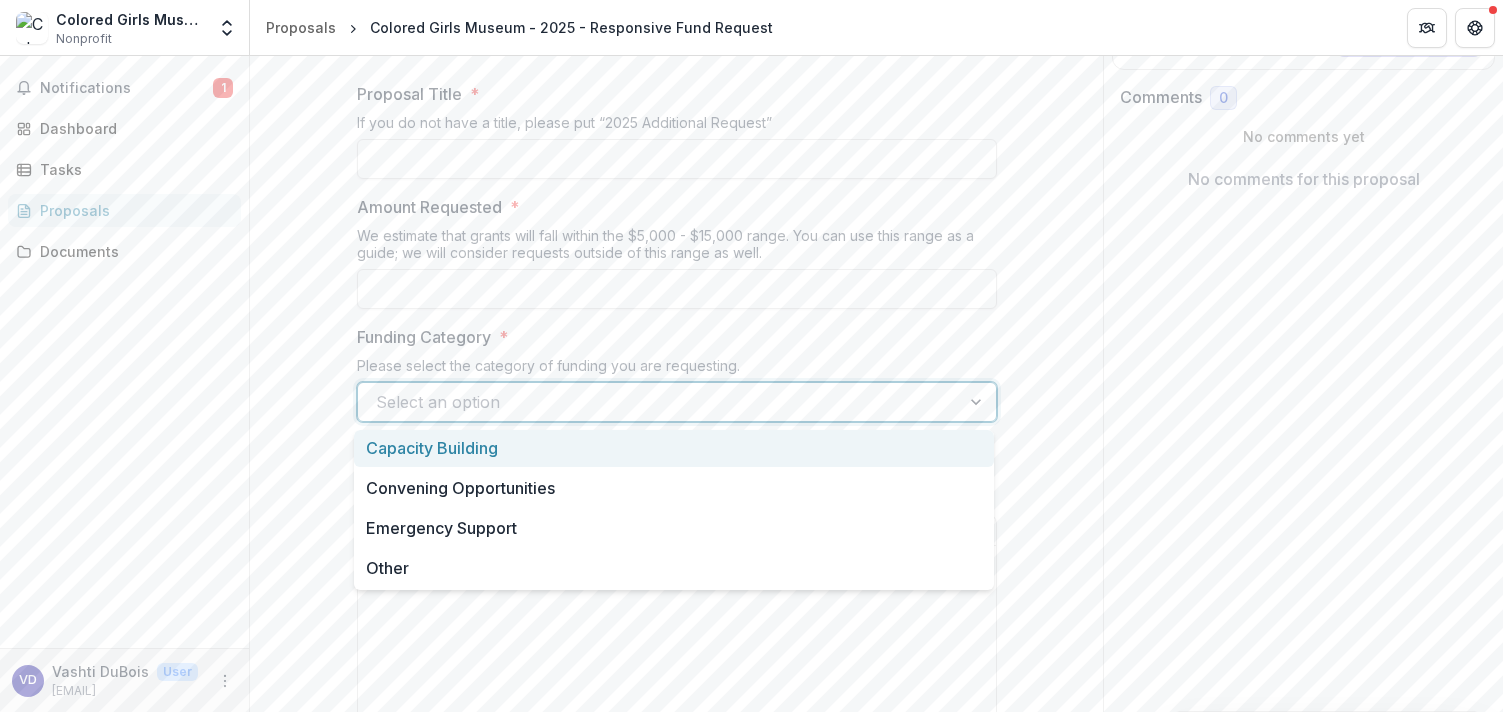 click at bounding box center (978, 402) 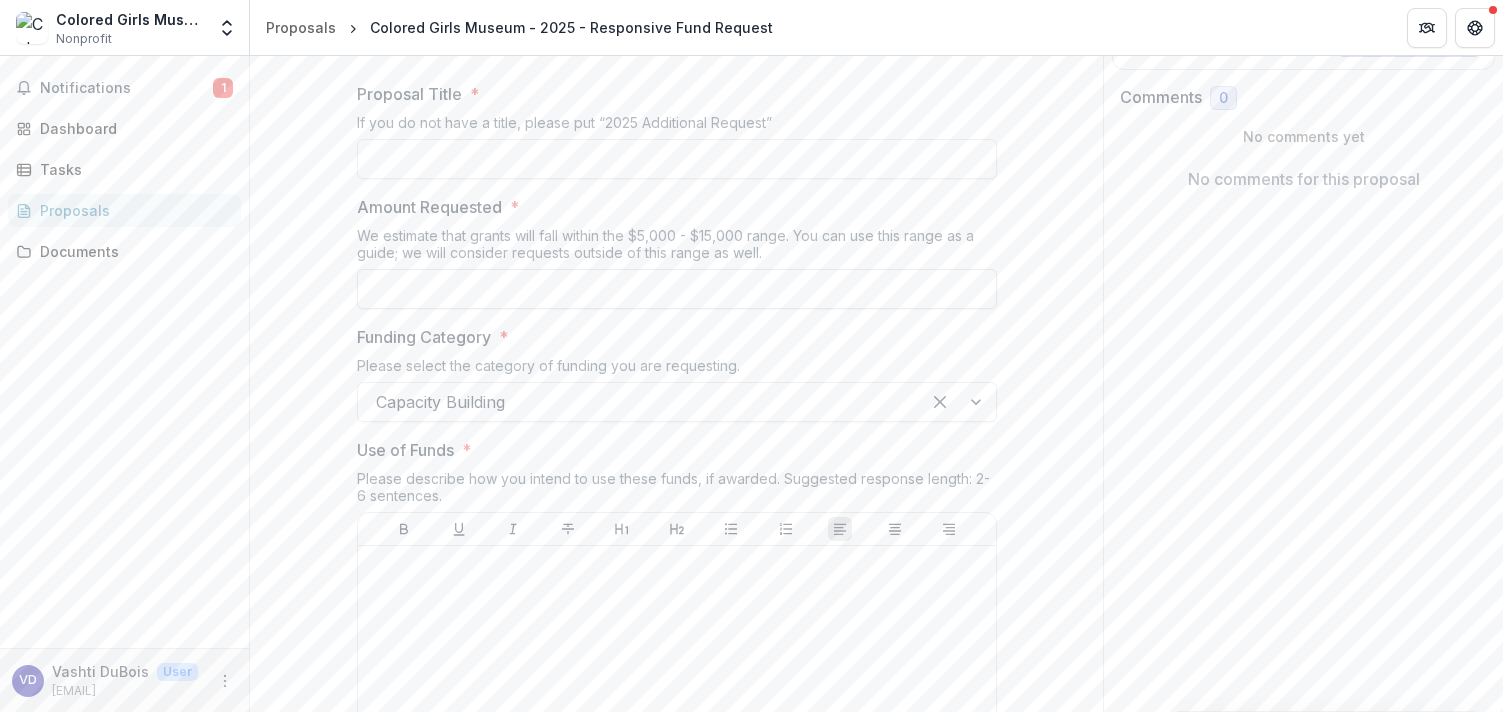 click on "Amount Requested *" at bounding box center (677, 289) 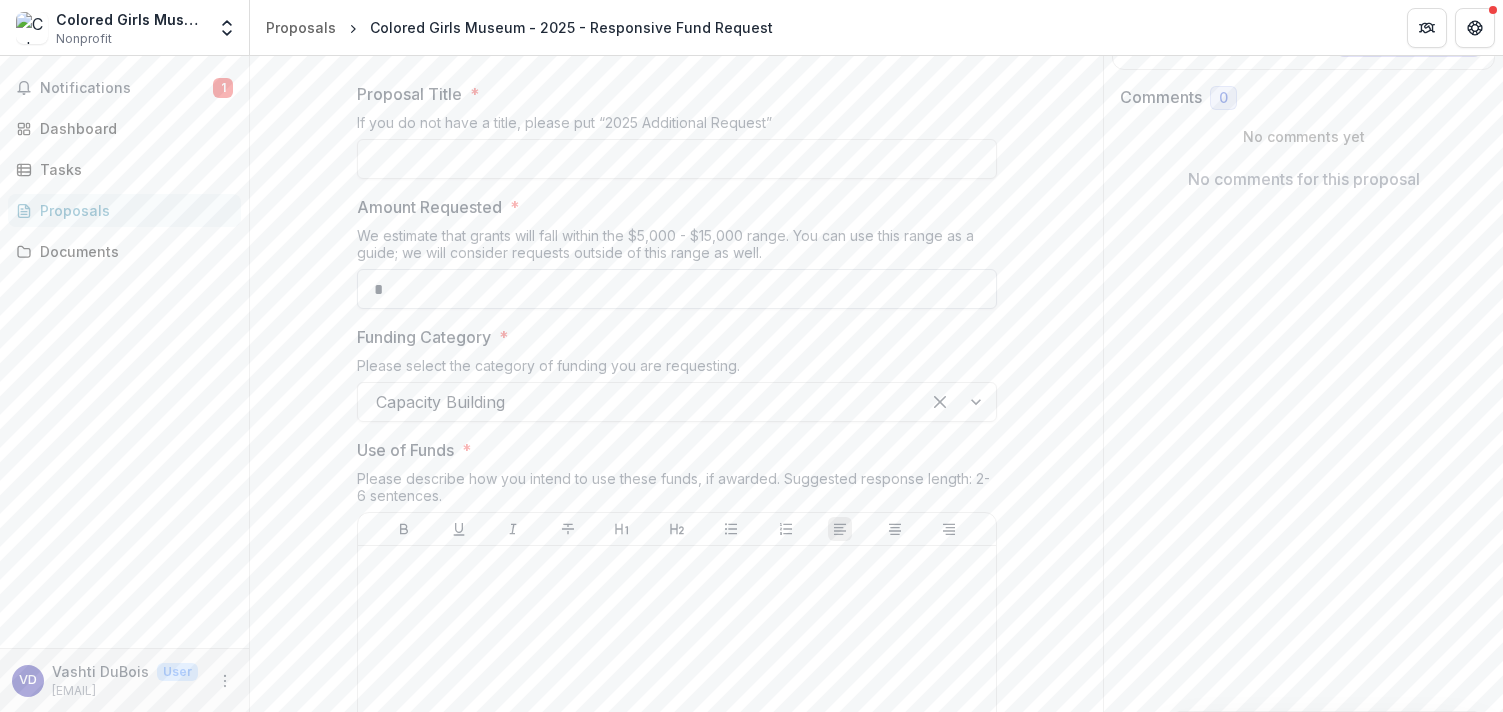 type on "*" 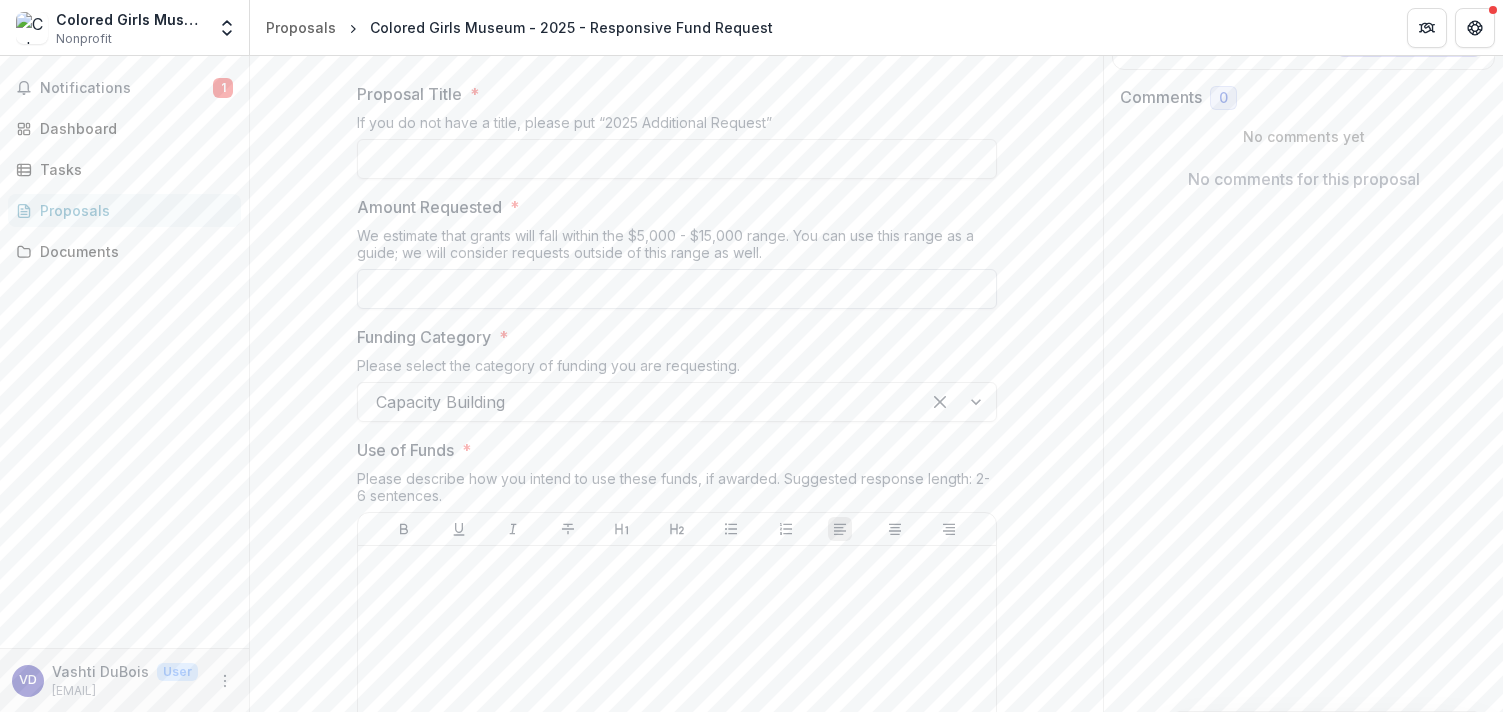 type on "*" 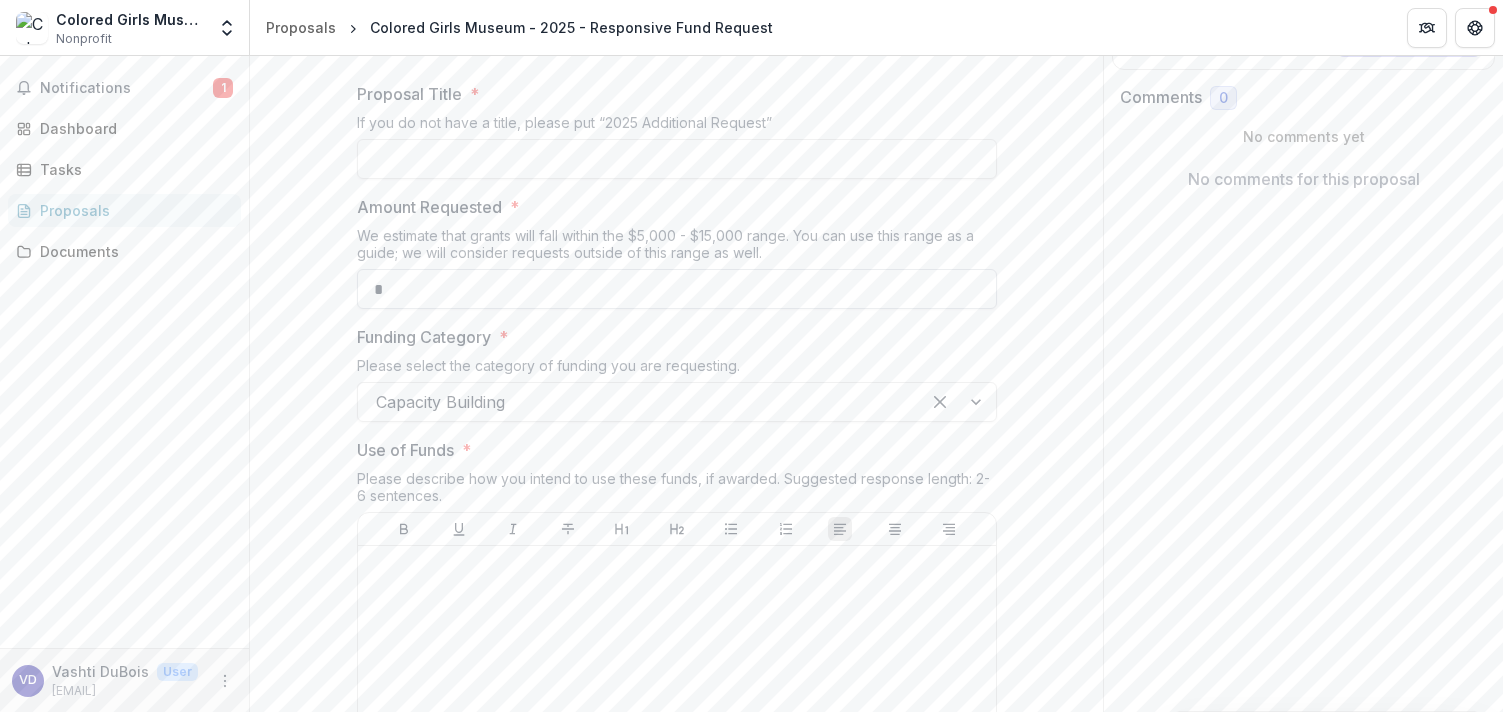 type on "*" 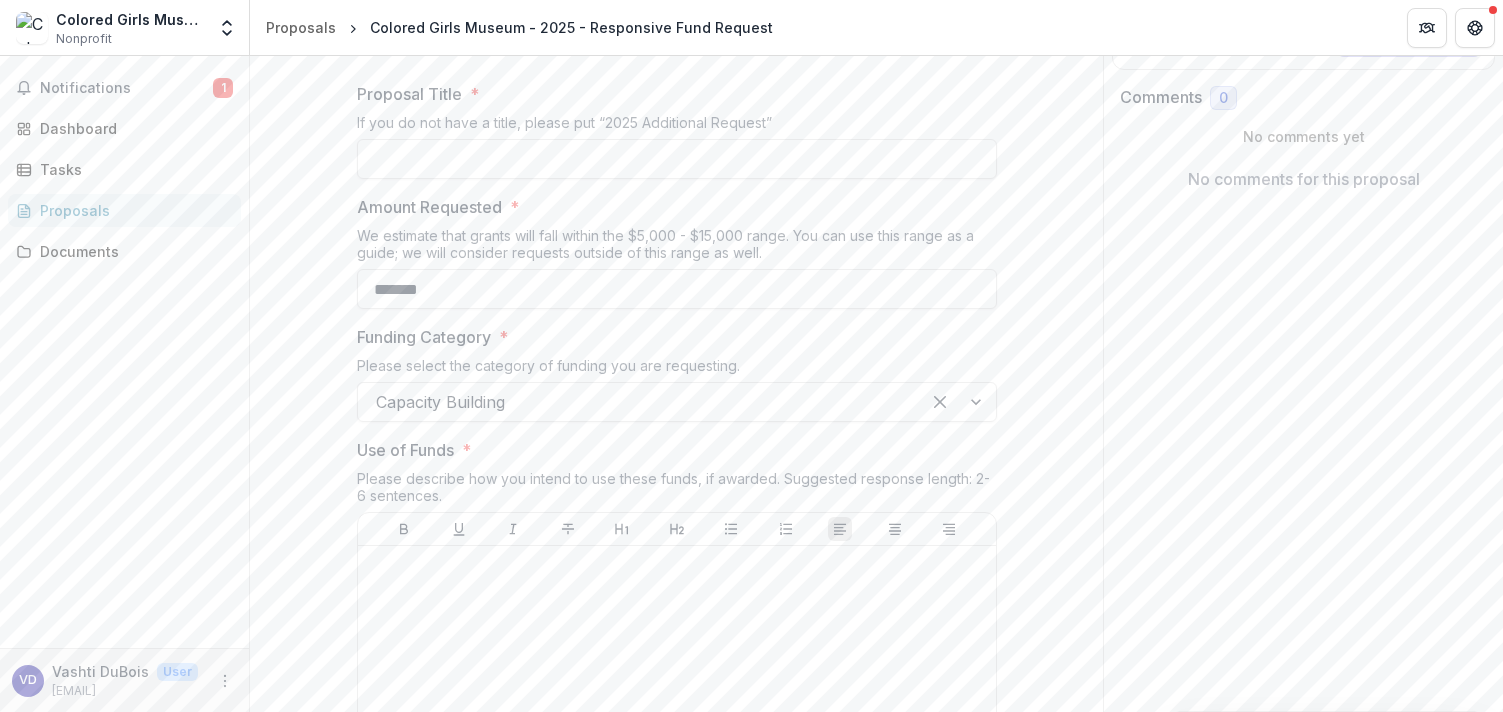 type on "*******" 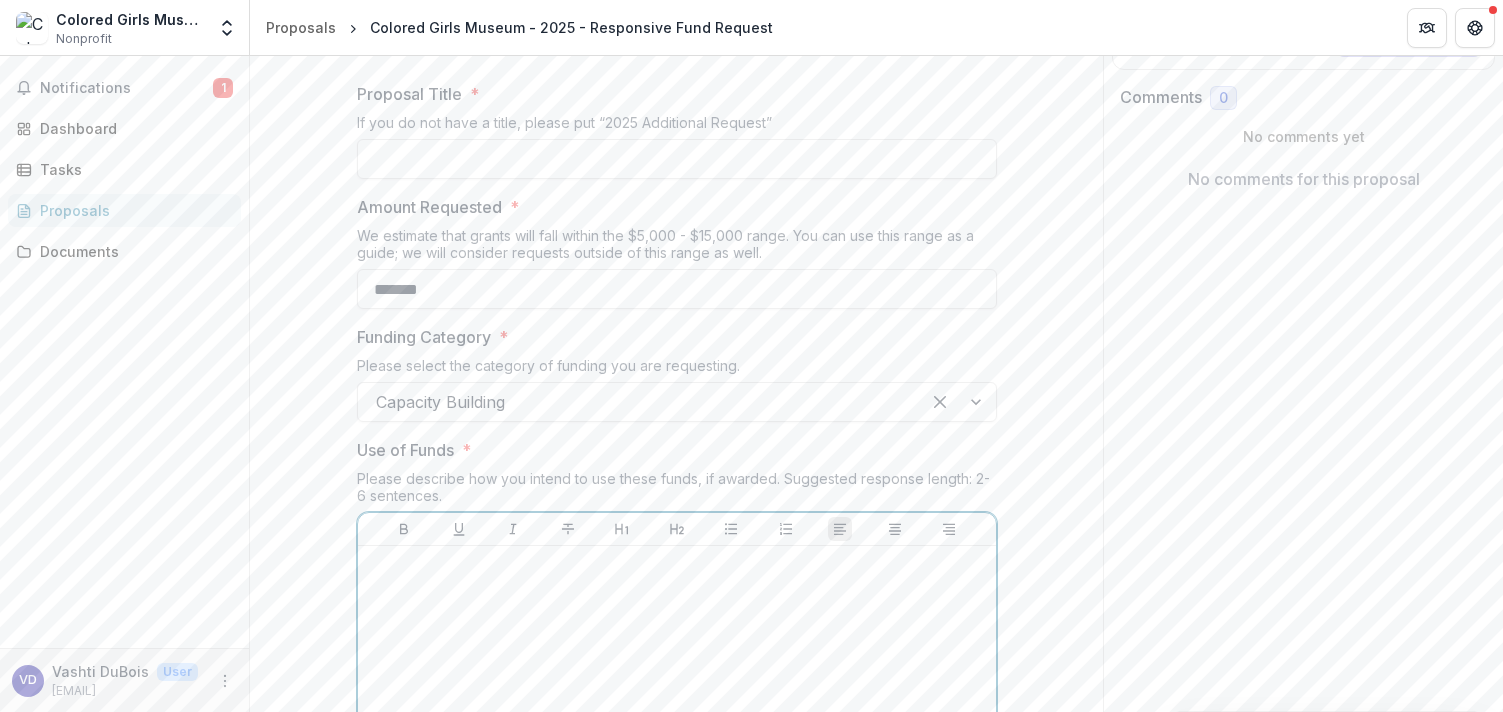 click at bounding box center (677, 704) 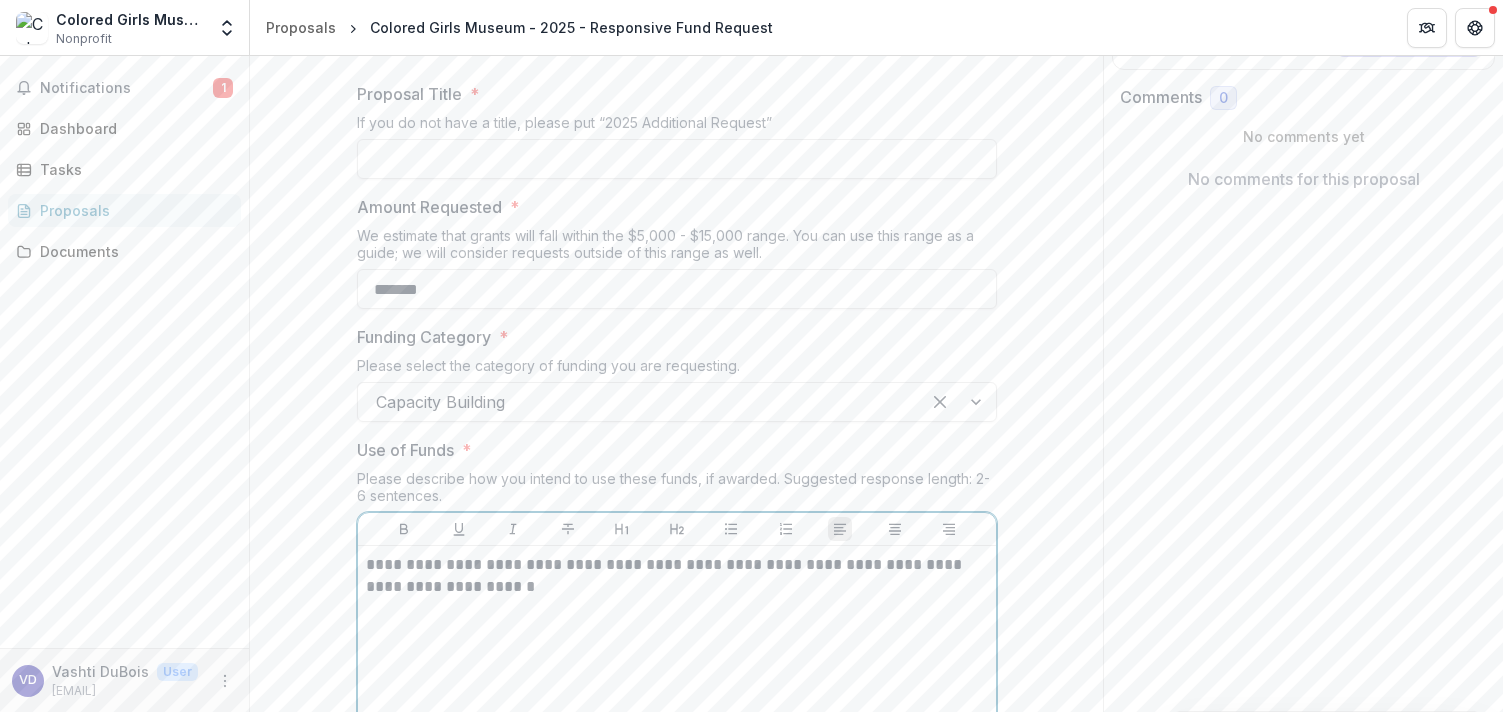 click on "**********" at bounding box center [677, 576] 